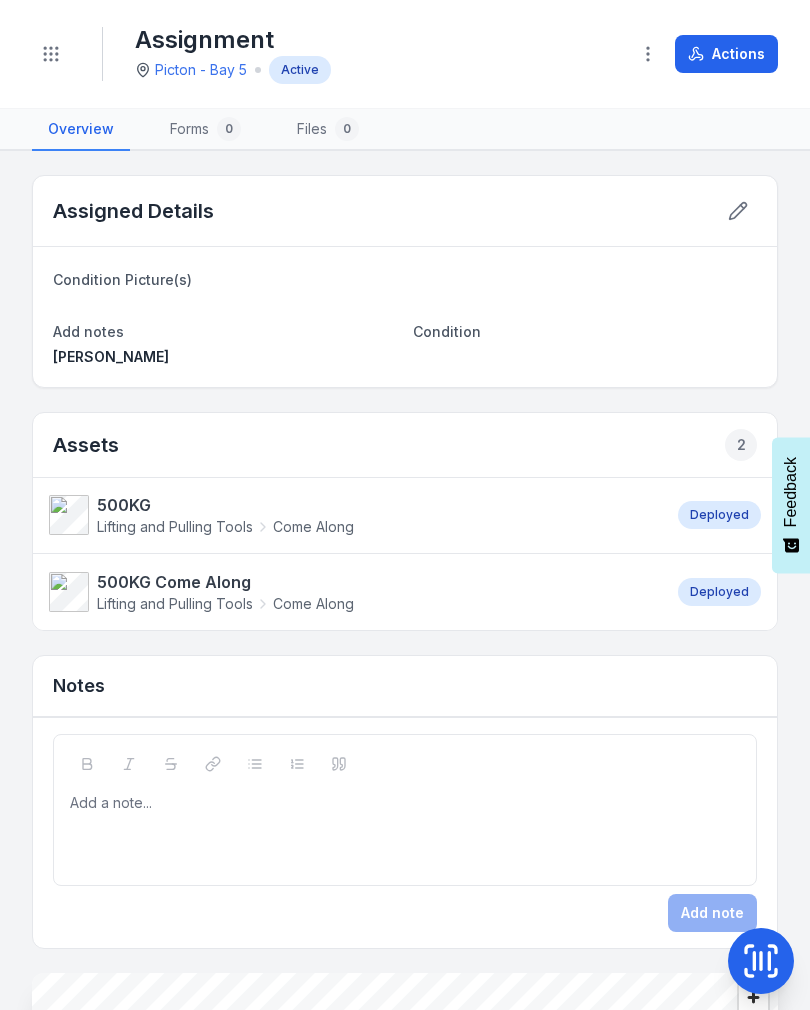 scroll, scrollTop: 0, scrollLeft: 0, axis: both 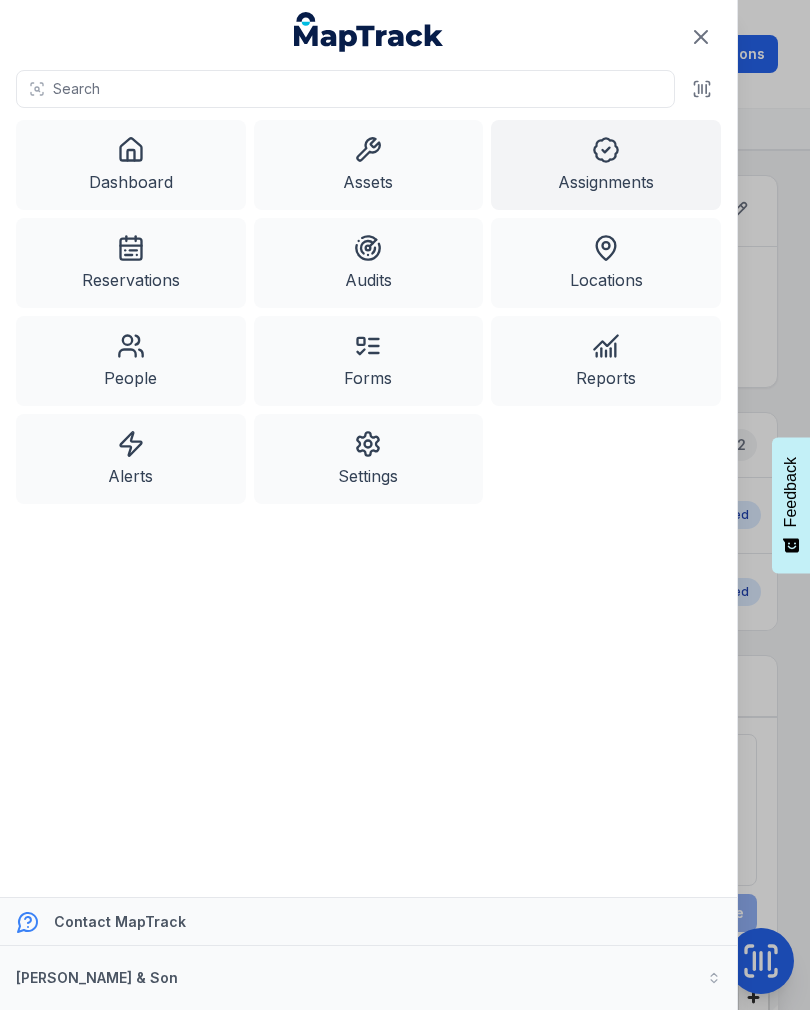 click 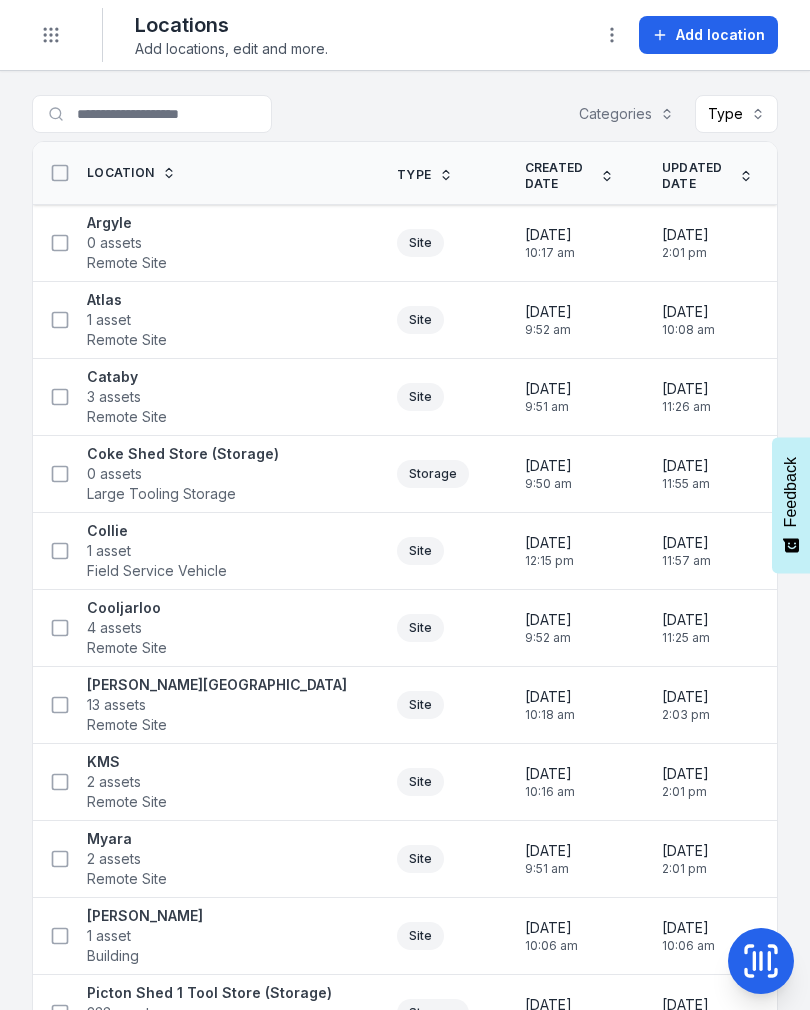 scroll, scrollTop: 0, scrollLeft: 0, axis: both 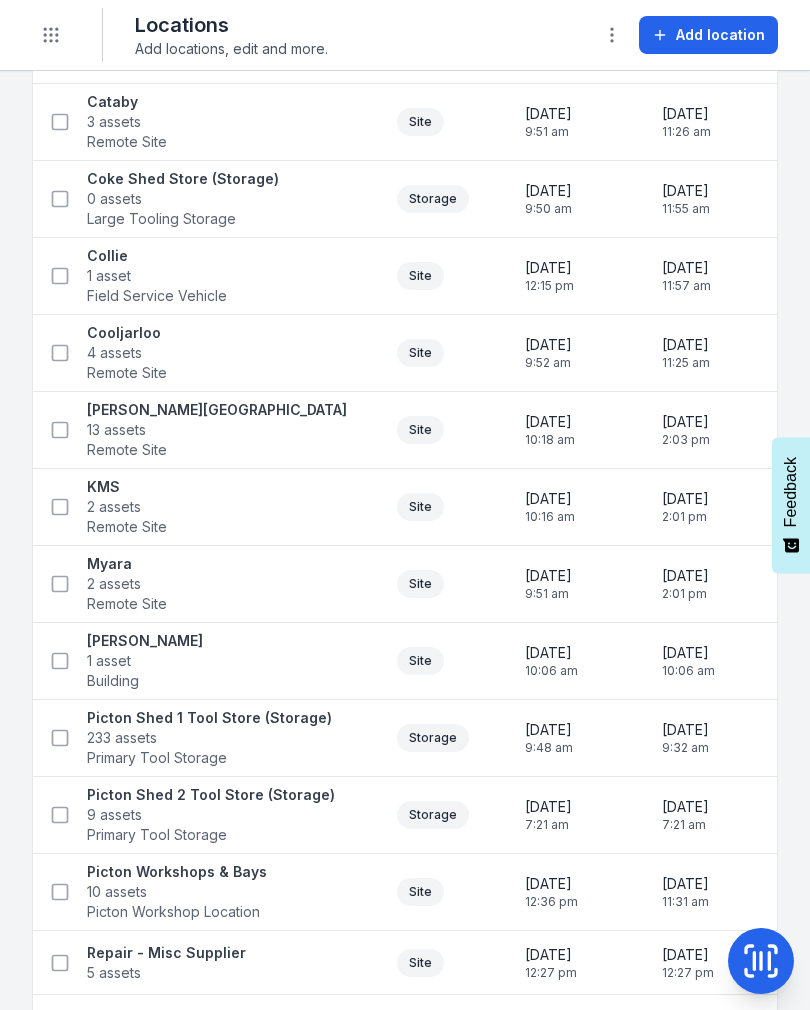 click on "9   assets" at bounding box center [211, 815] 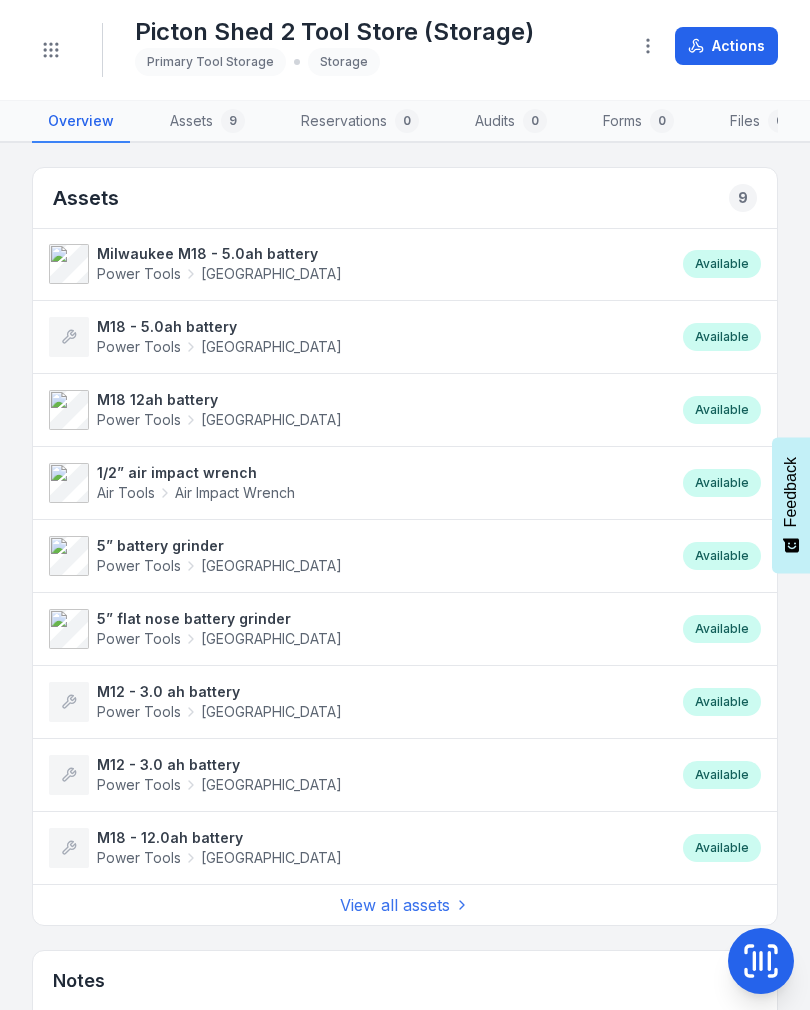 click on "View all assets" at bounding box center (405, 905) 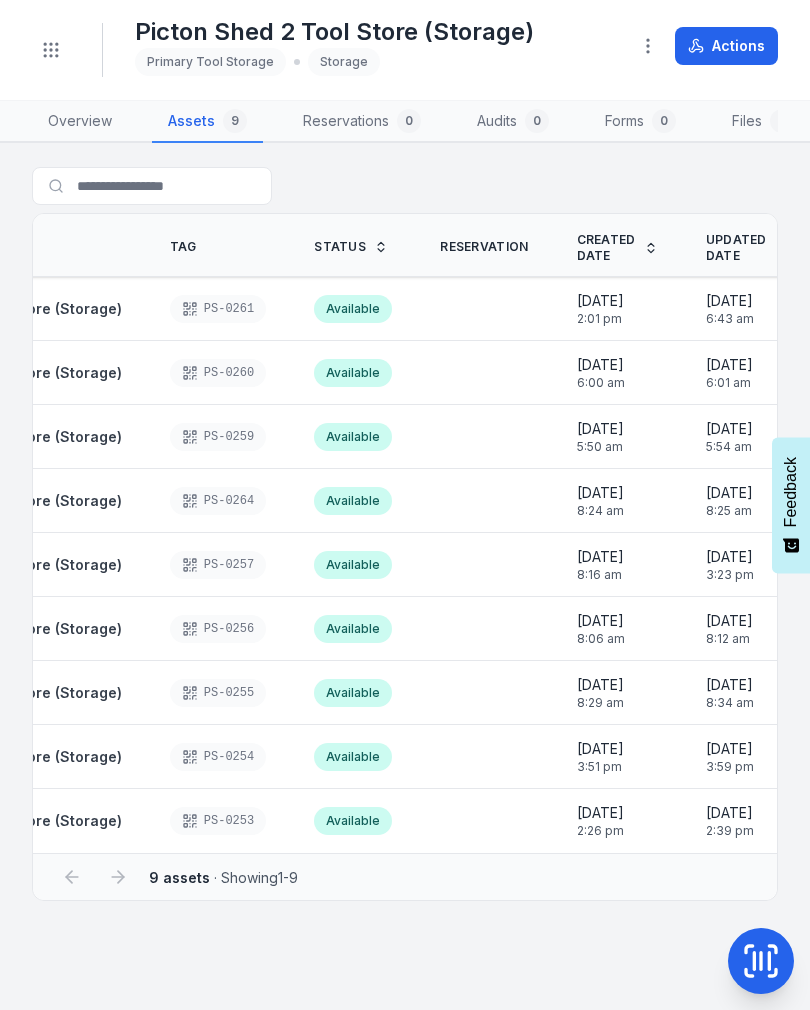 scroll, scrollTop: 0, scrollLeft: 599, axis: horizontal 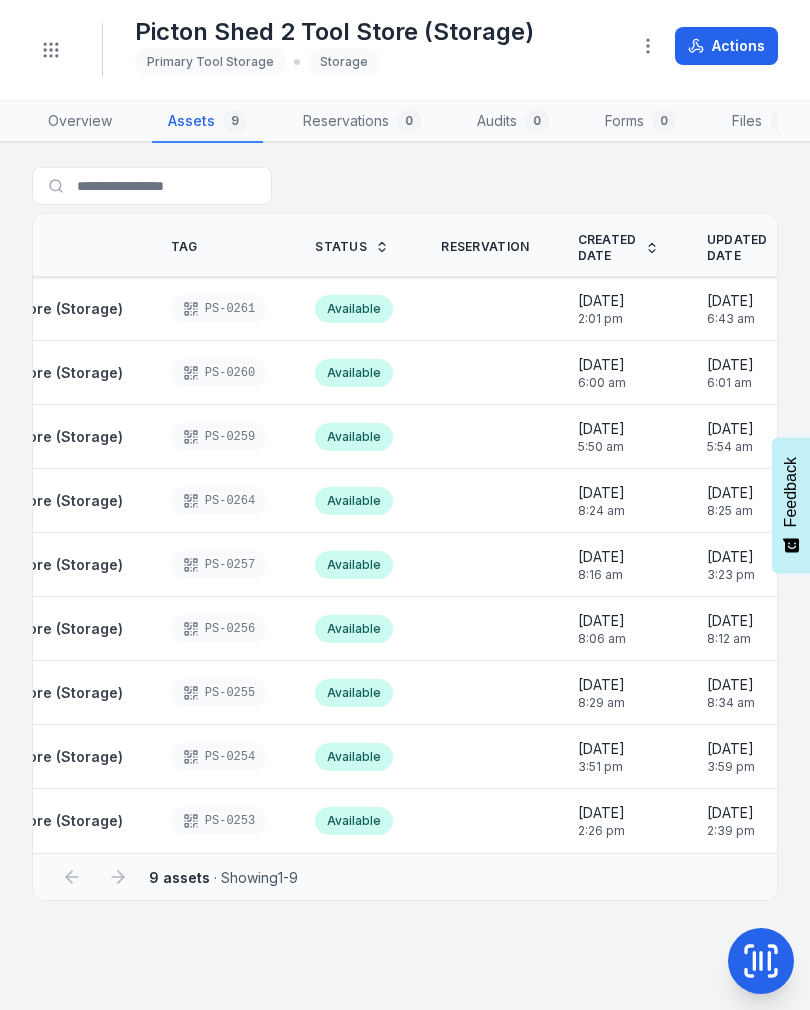 click on "Feedback" at bounding box center (791, 492) 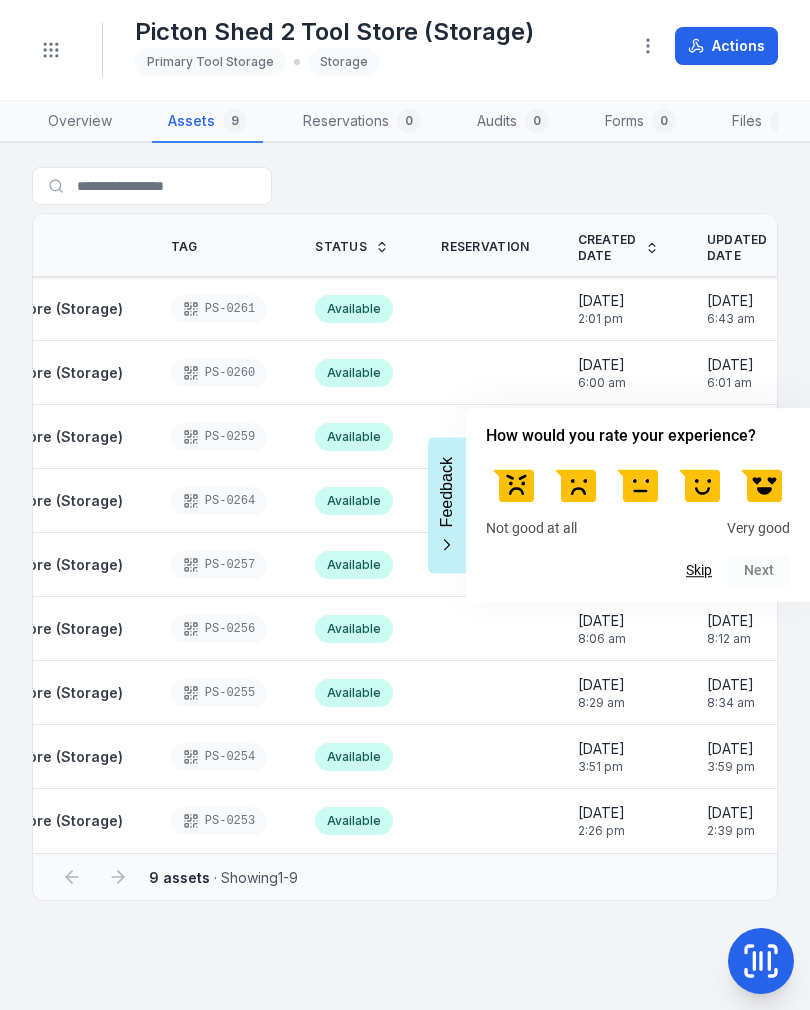 click on "Search for  assets Asset Person Location Tag Status Reservation Created Date Updated Date M18 - 12.0ah battery Power Tools Milwaukee Picton Shed 2 Tool Store (Storage) PS-0261 Available 4/7/2025 2:01 pm 7/7/2025 6:43 am M18 - 5.0ah battery Power Tools Milwaukee Picton Shed 2 Tool Store (Storage) PS-0260 Available 6/6/2025 6:00 am 6/6/2025 6:01 am Milwaukee M18 - 5.0ah battery Power Tools Milwaukee Picton Shed 2 Tool Store (Storage) PS-0259 Available 6/6/2025 5:50 am 6/6/2025 5:54 am M12 - 3.0 ah battery Power Tools Milwaukee Picton Shed 2 Tool Store (Storage) PS-0264 Available 4/6/2025 8:24 am 4/6/2025 8:25 am M12 - 3.0 ah battery Power Tools Milwaukee Picton Shed 2 Tool Store (Storage) PS-0257 Available 4/6/2025 8:16 am 4/6/2025 3:23 pm M18 12ah battery Power Tools Milwaukee Picton Shed 2 Tool Store (Storage) PS-0256 Available 29/5/2025 8:06 am 29/5/2025 8:12 am 5” flat nose battery grinder Power Tools Milwaukee Picton Shed 2 Tool Store (Storage) PS-0255 Available 21/5/2025 8:29 am 21/5/2025 8:34 am 9" at bounding box center [405, 576] 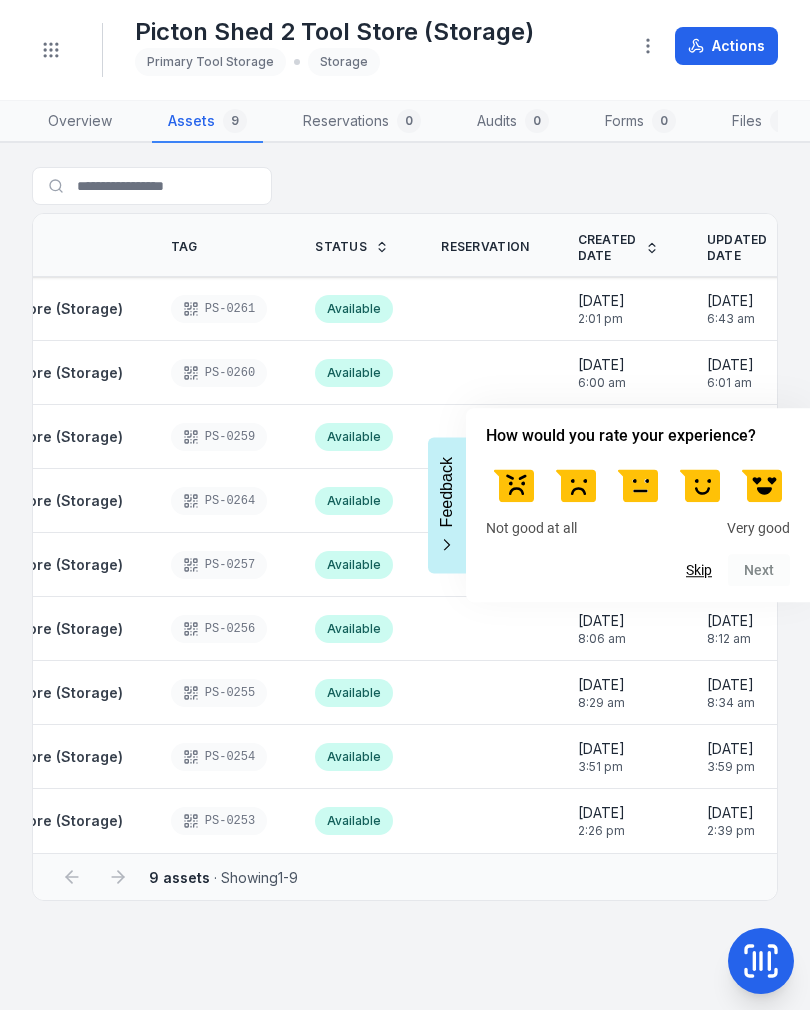 click on "Feedback" at bounding box center [447, 505] 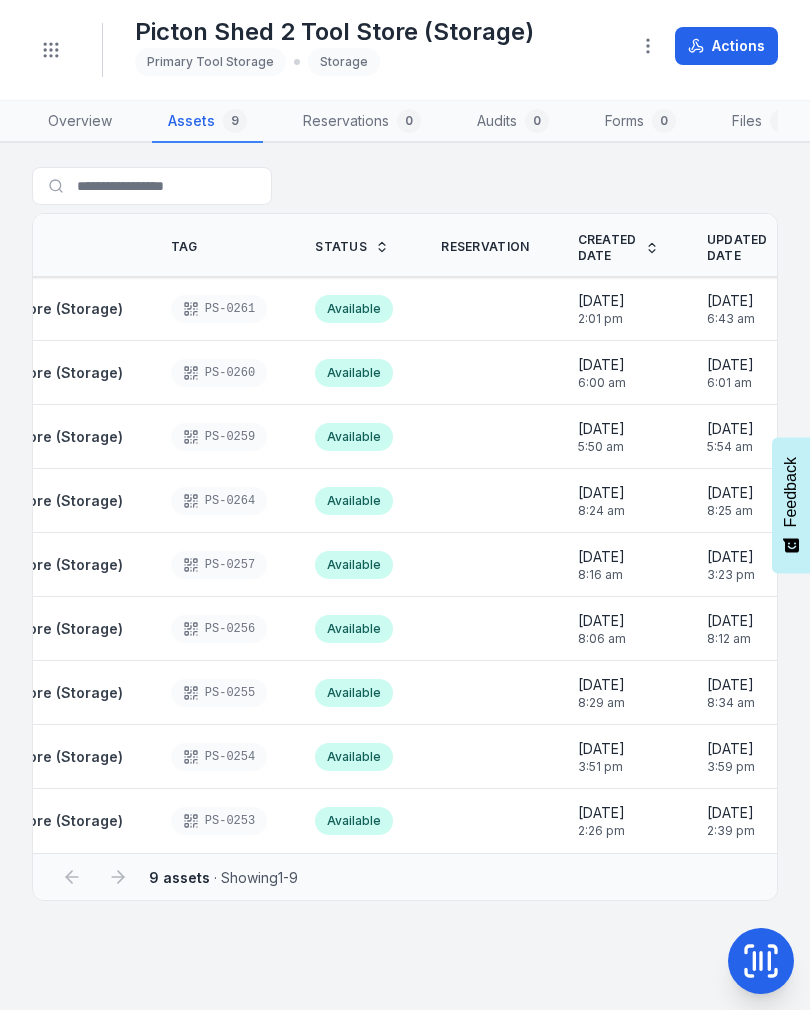 click 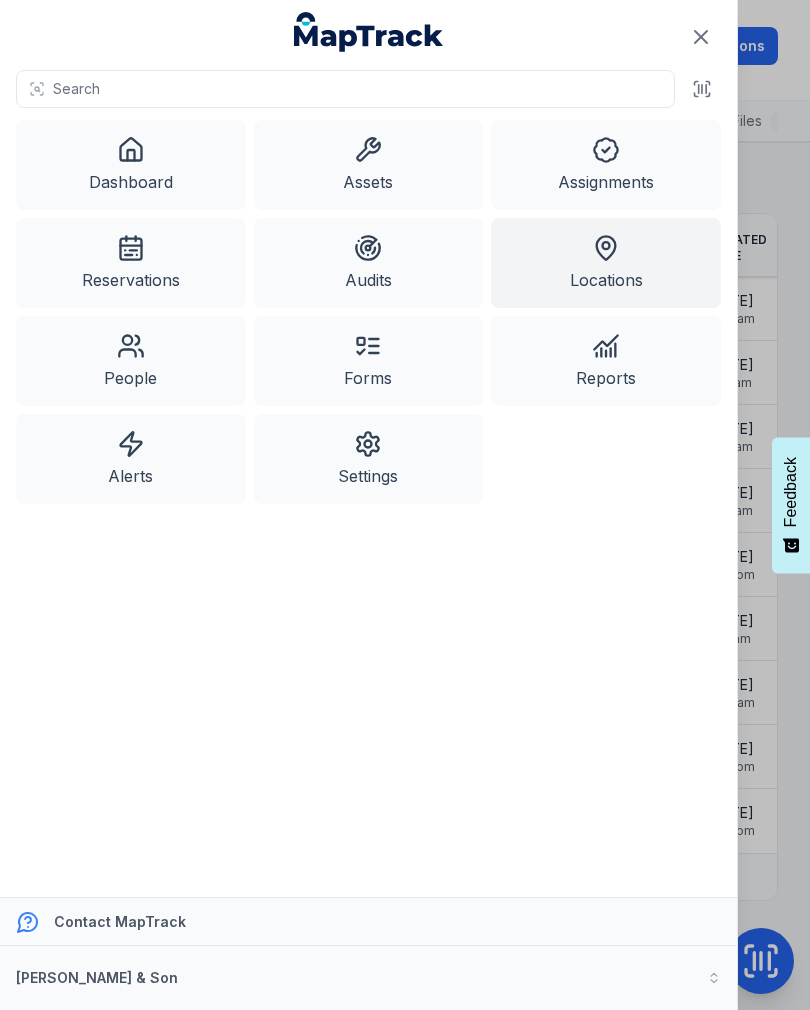 click on "Assets" at bounding box center [369, 165] 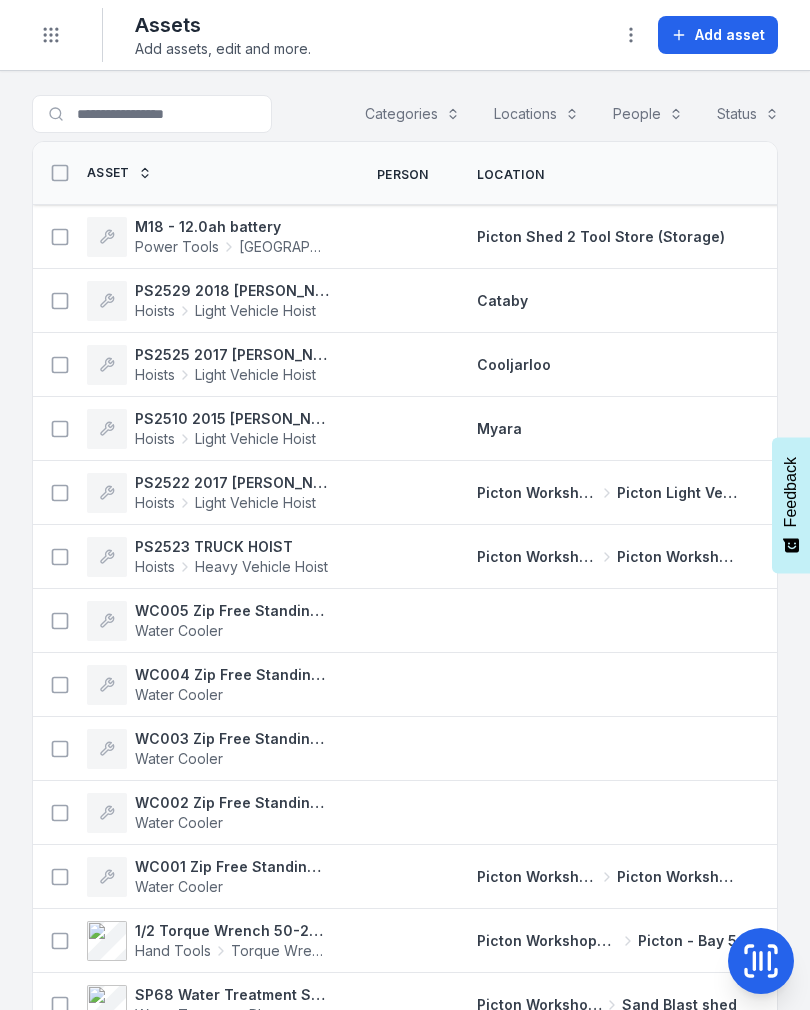 scroll, scrollTop: 0, scrollLeft: 0, axis: both 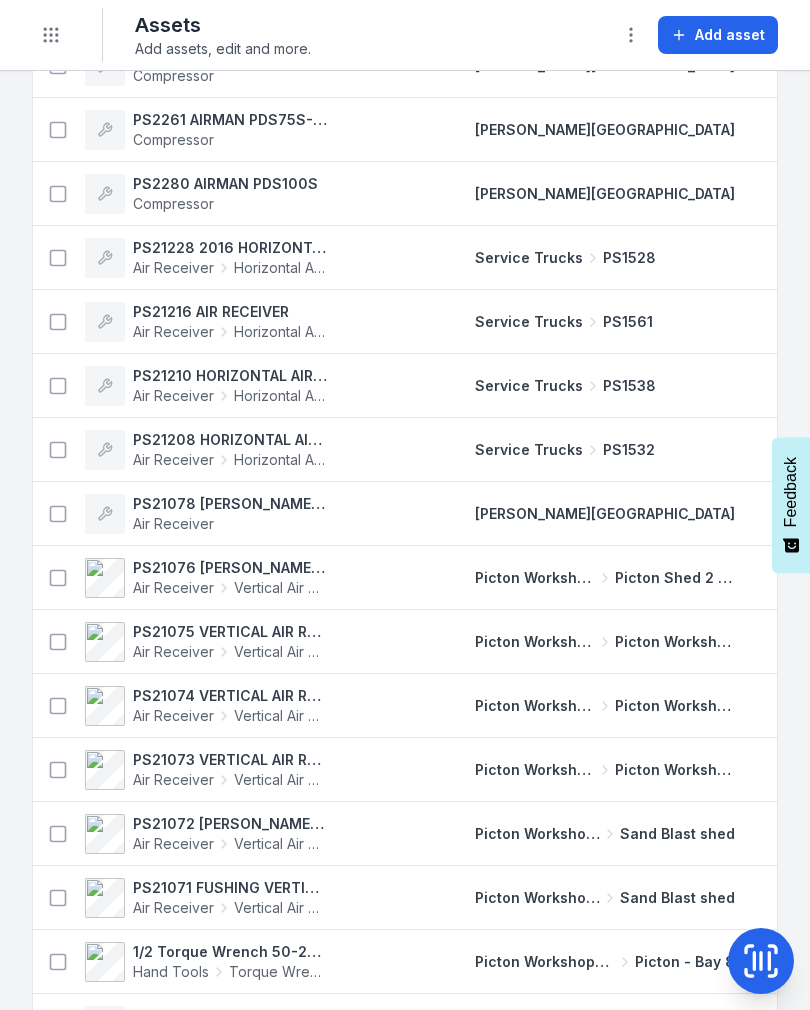 click 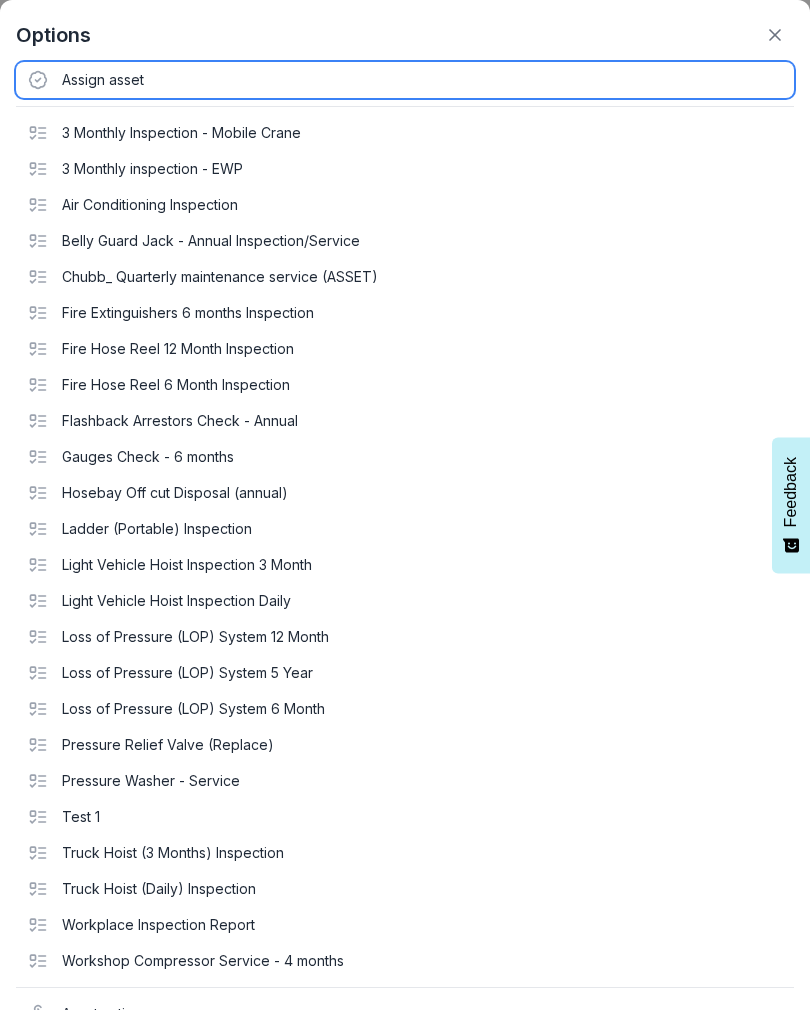 click on "Assign asset" at bounding box center (405, 80) 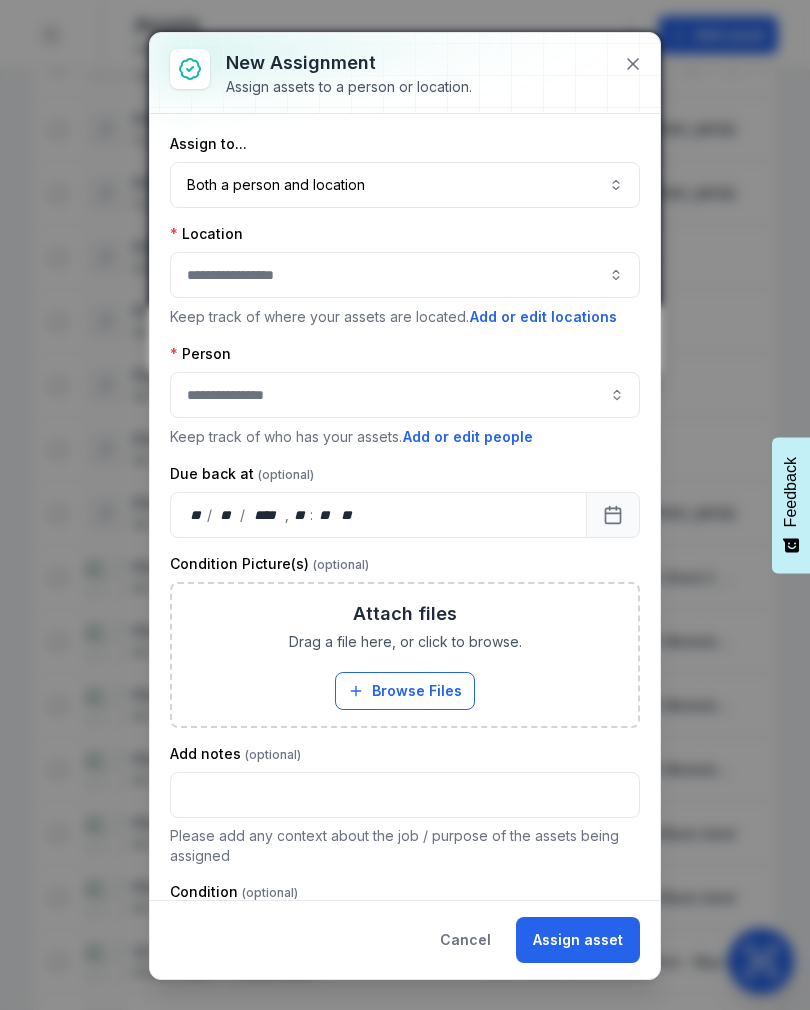click on "Both a person and location ****" at bounding box center (405, 185) 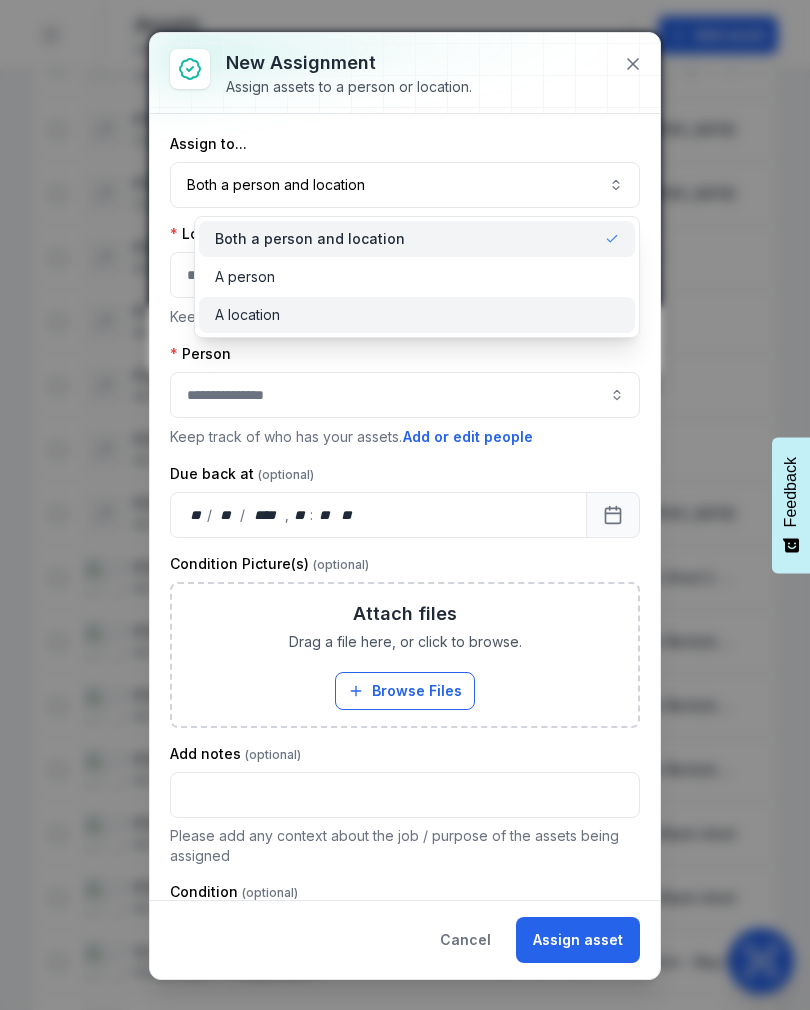click on "A location" at bounding box center [247, 315] 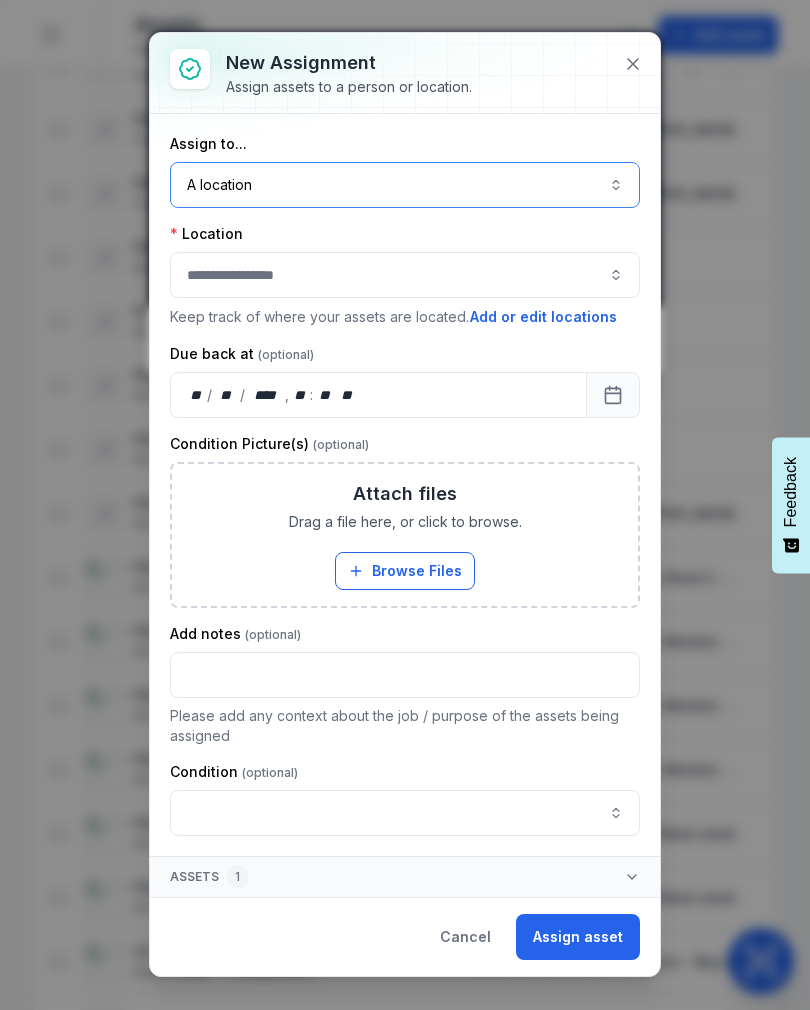 click at bounding box center (405, 275) 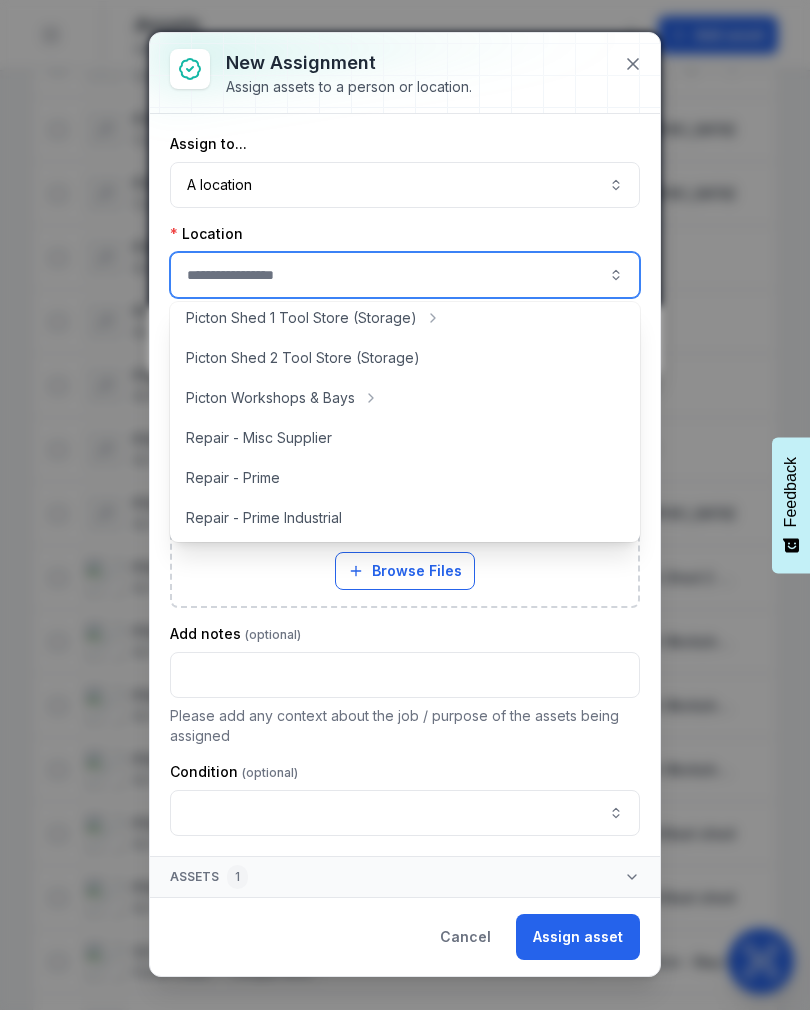 scroll, scrollTop: 411, scrollLeft: 0, axis: vertical 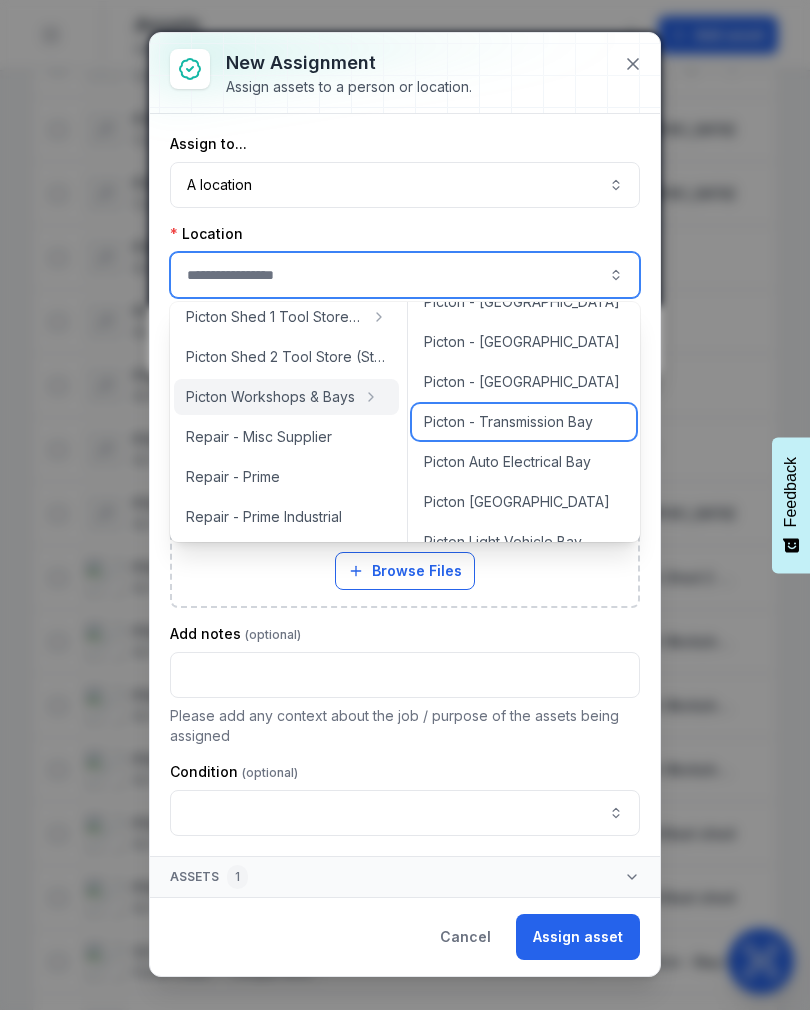click on "Picton - Transmission Bay" at bounding box center (508, 422) 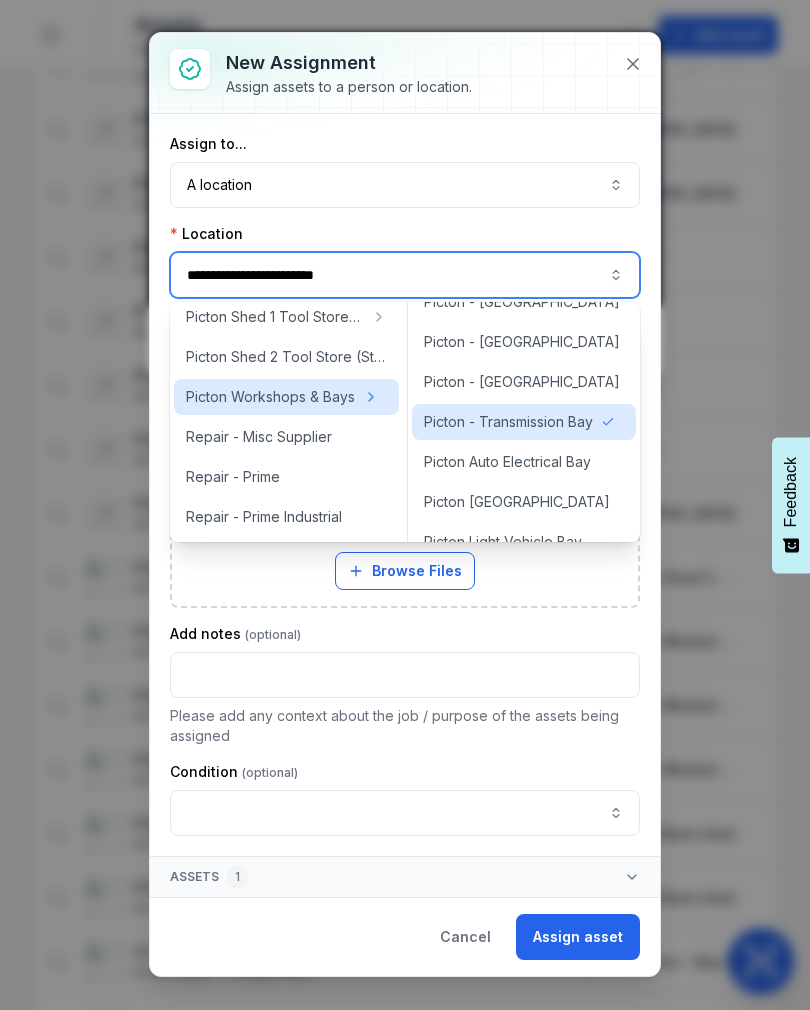 type on "**********" 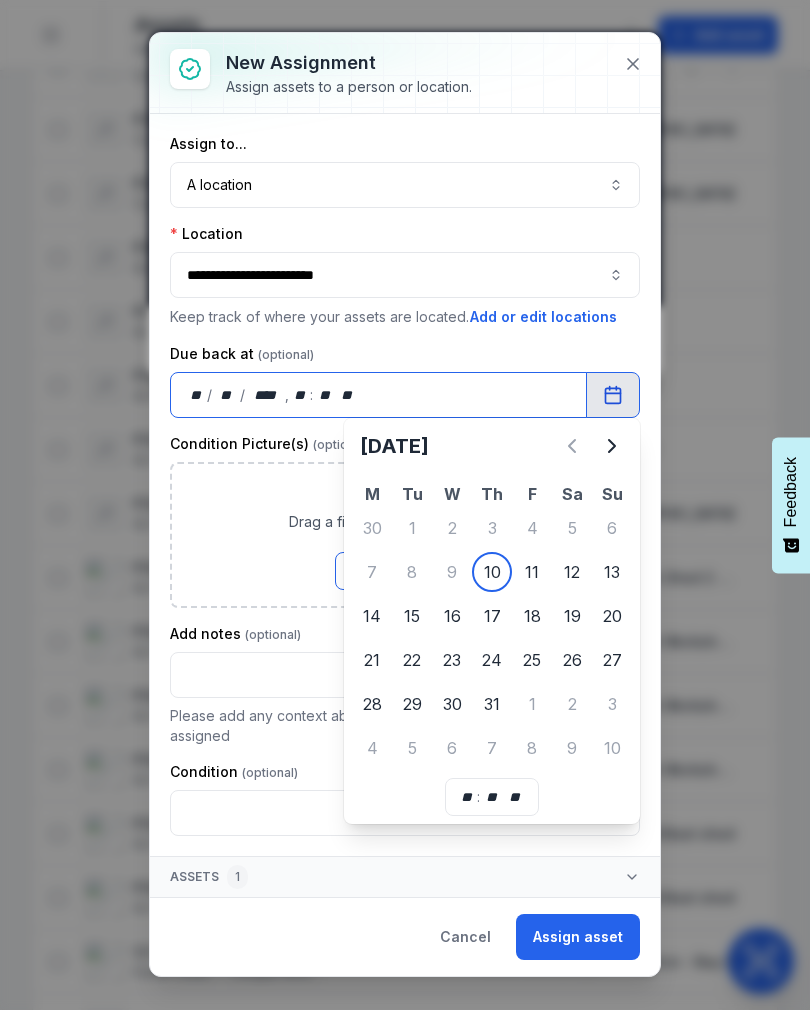 click on "Attach files Drag a file here, or click to browse. Browse Files Take Photos" at bounding box center [405, 535] 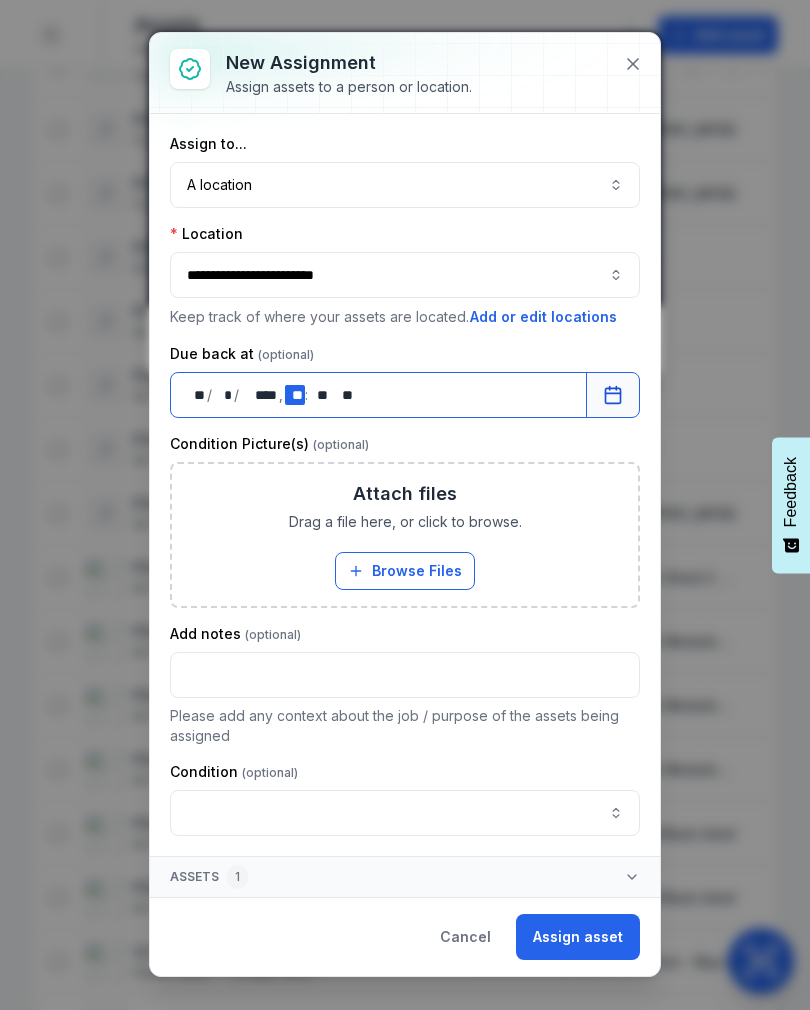 click on "** **" at bounding box center (295, 395) 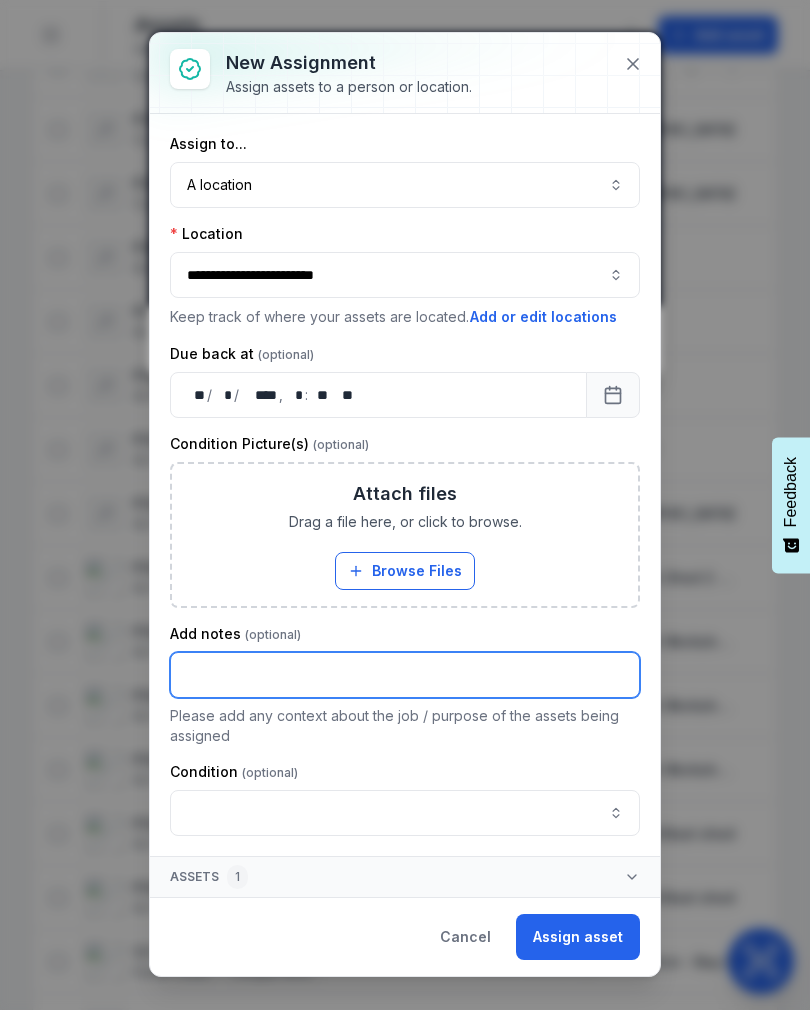 click at bounding box center [405, 675] 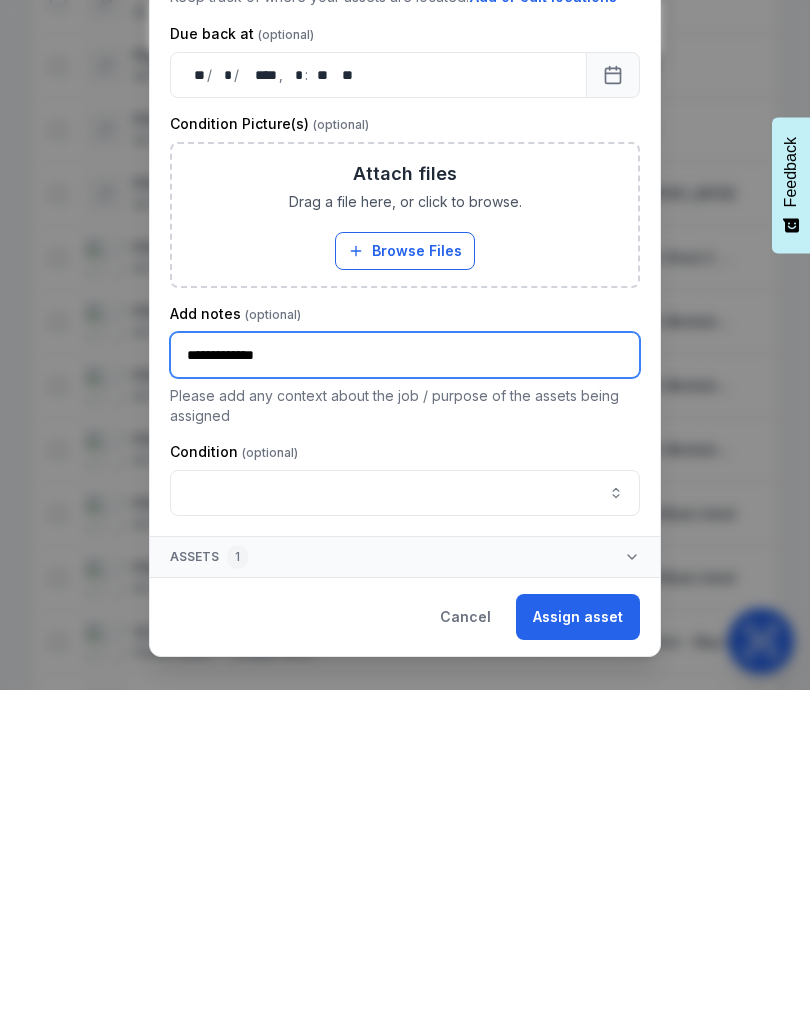 type on "**********" 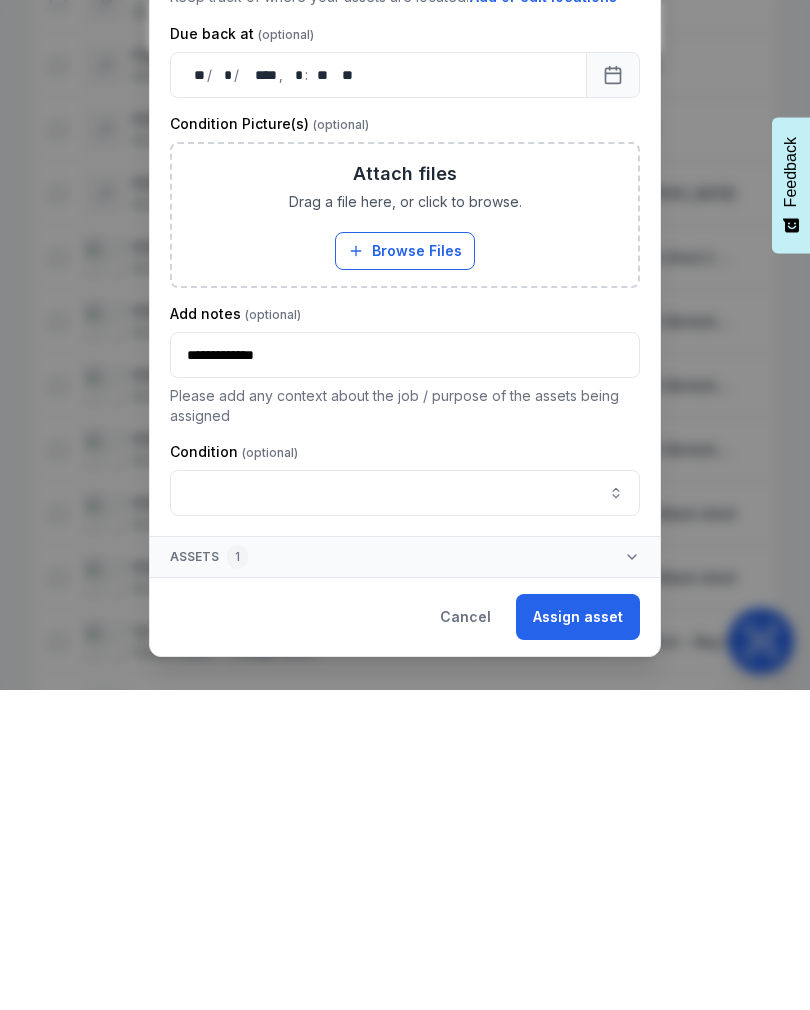 click on "Assign asset" at bounding box center (578, 937) 